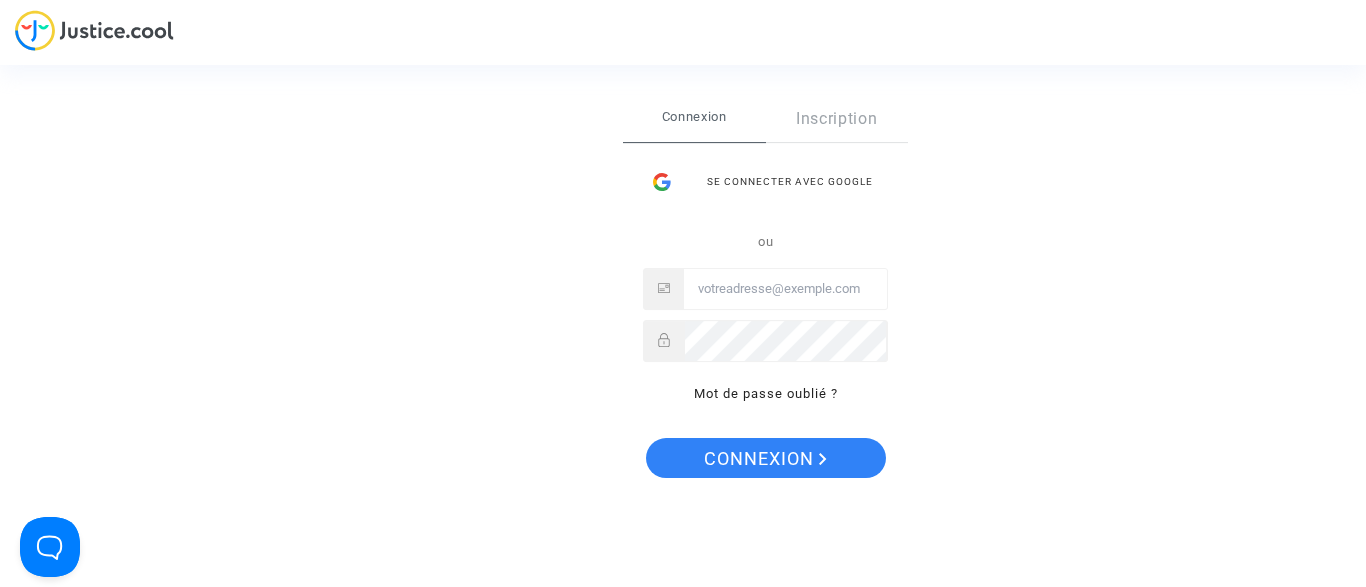 scroll, scrollTop: 0, scrollLeft: 0, axis: both 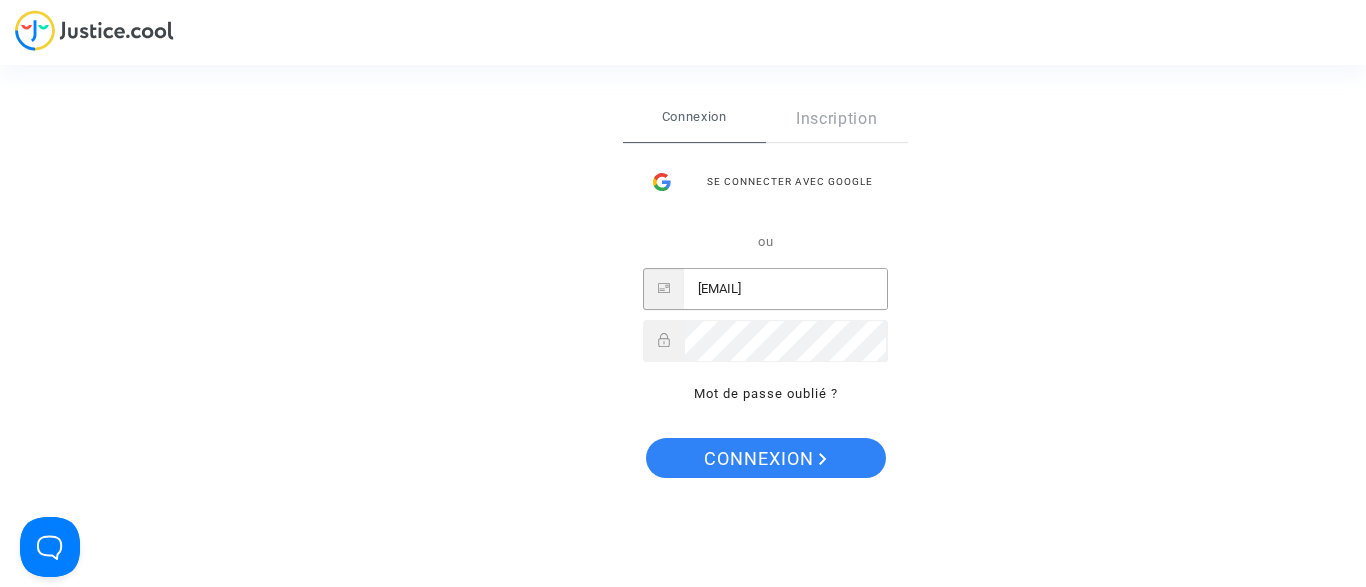 type on "[EMAIL]" 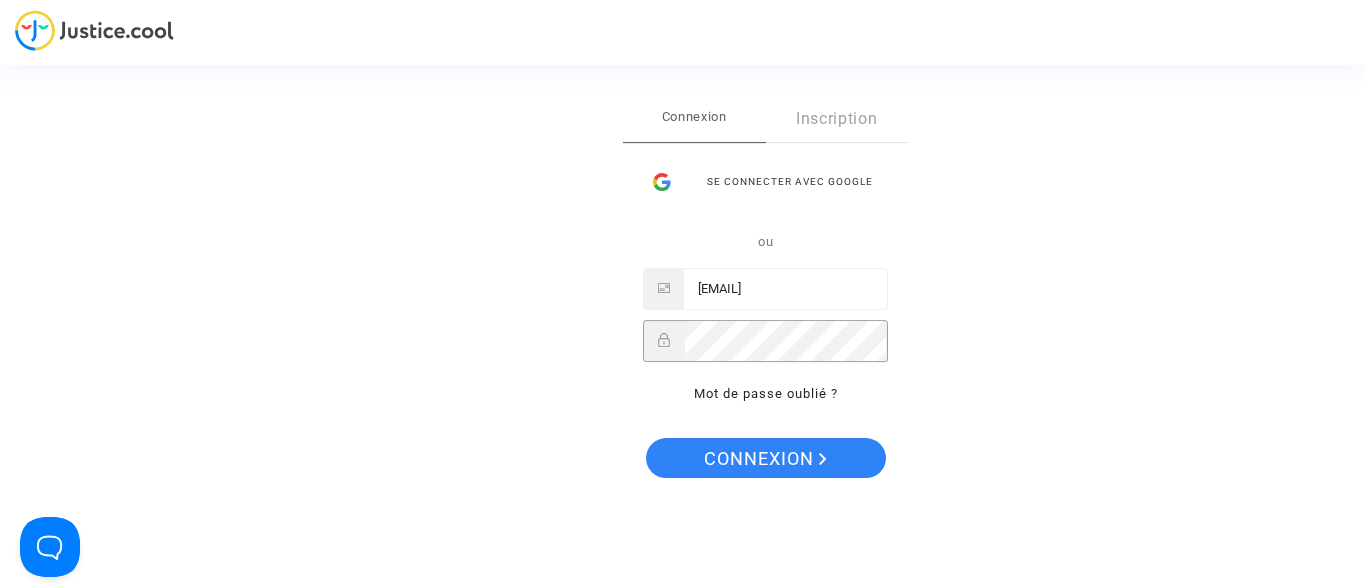 click on "Connexion" at bounding box center [766, 458] 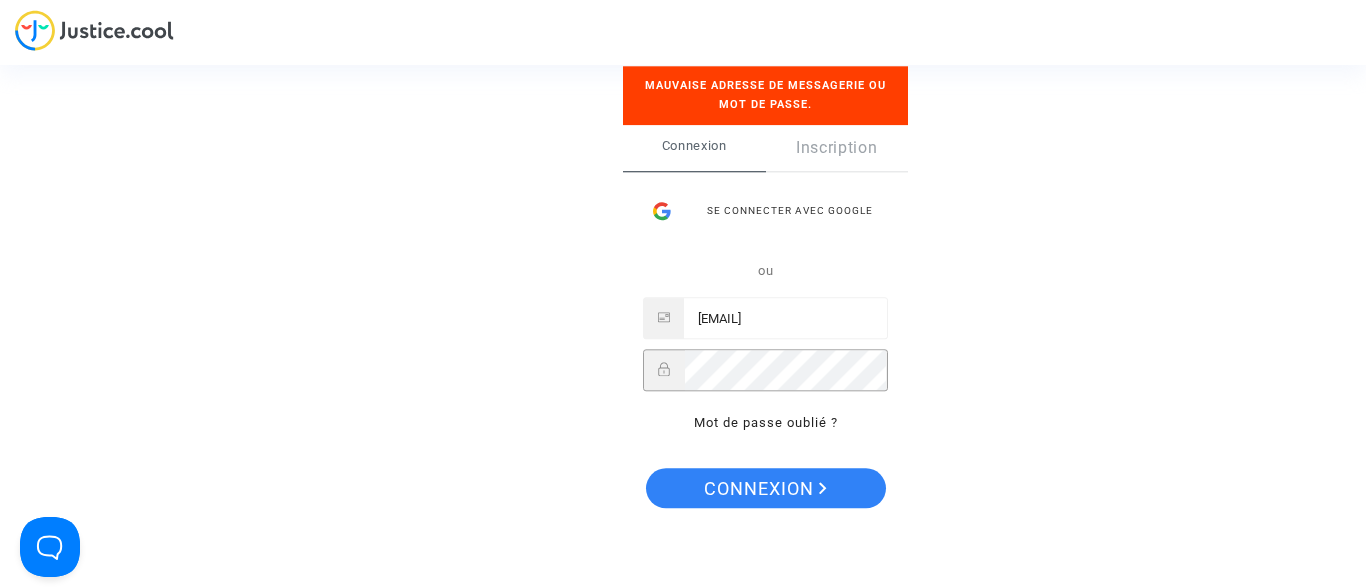 click on "Connexion" at bounding box center [766, 488] 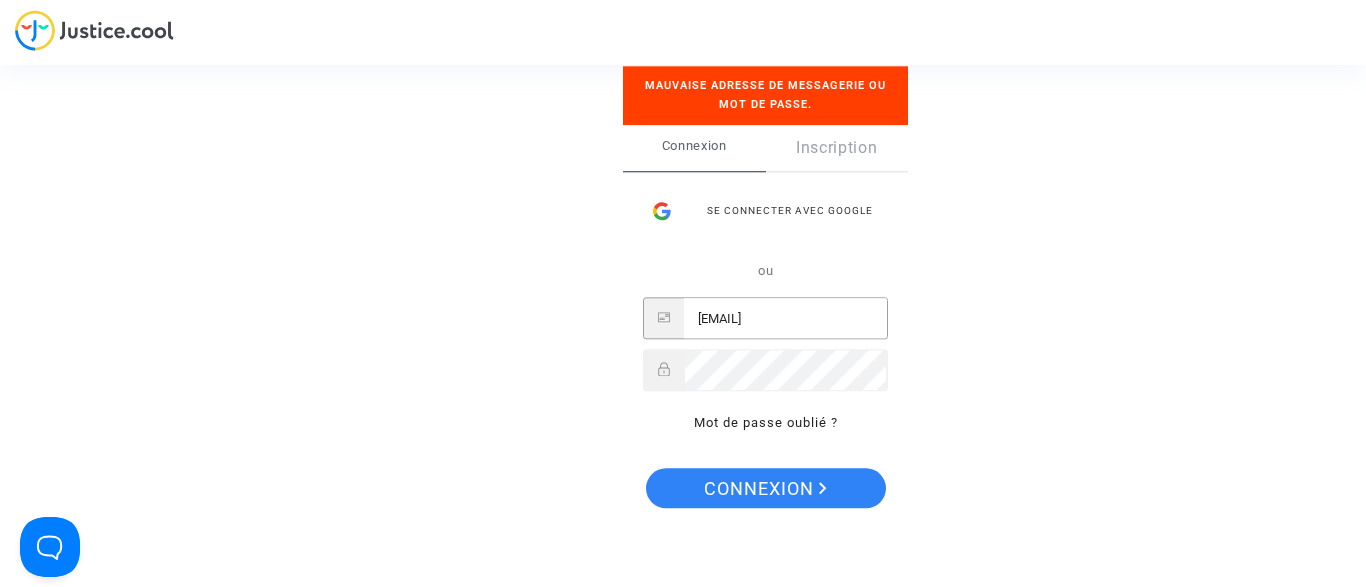 drag, startPoint x: 765, startPoint y: 314, endPoint x: 829, endPoint y: 297, distance: 66.21933 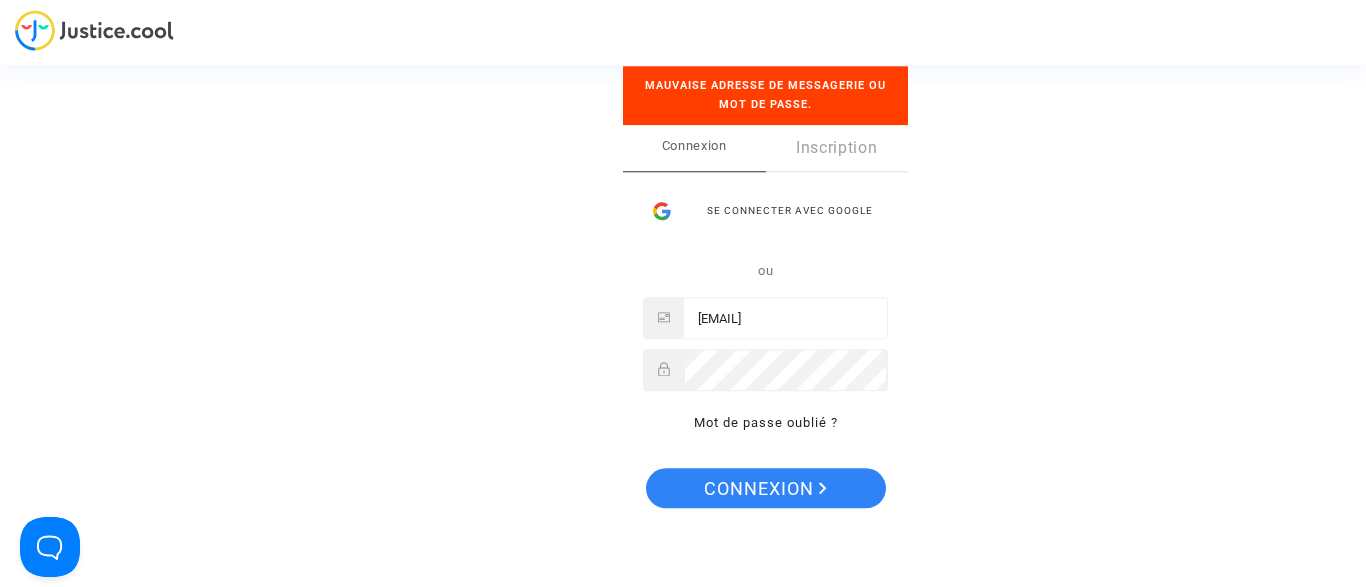 drag, startPoint x: 907, startPoint y: 399, endPoint x: 879, endPoint y: 398, distance: 28.01785 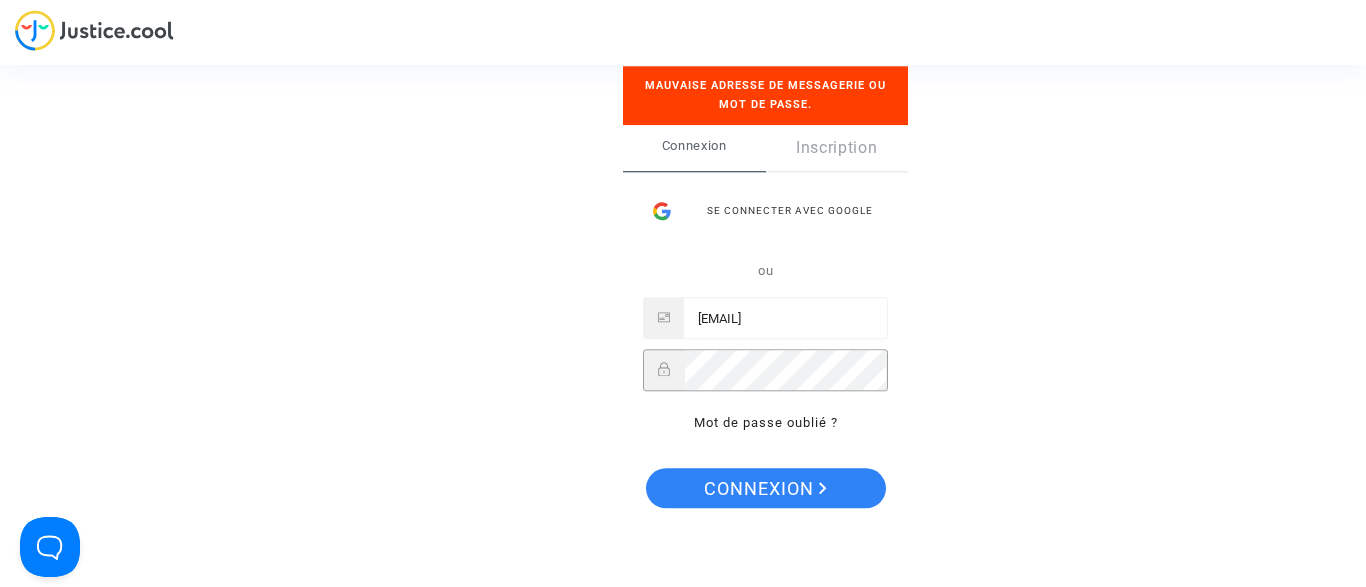 click on "Connexion" at bounding box center [766, 488] 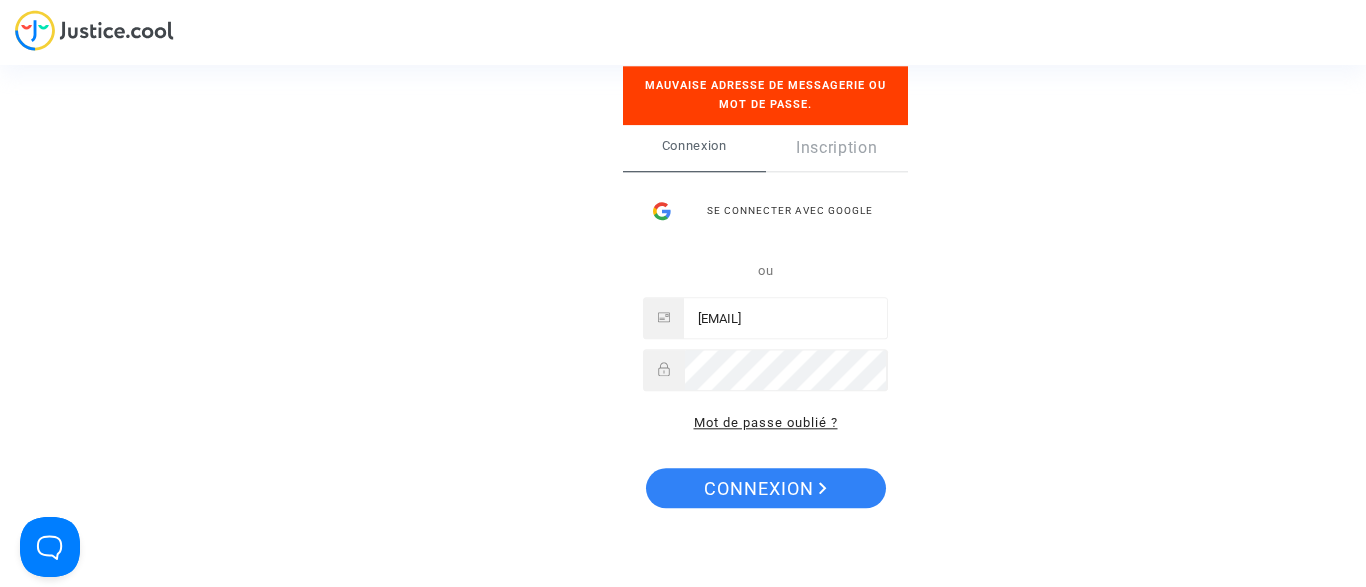 click on "Mot de passe oublié ?" at bounding box center (766, 423) 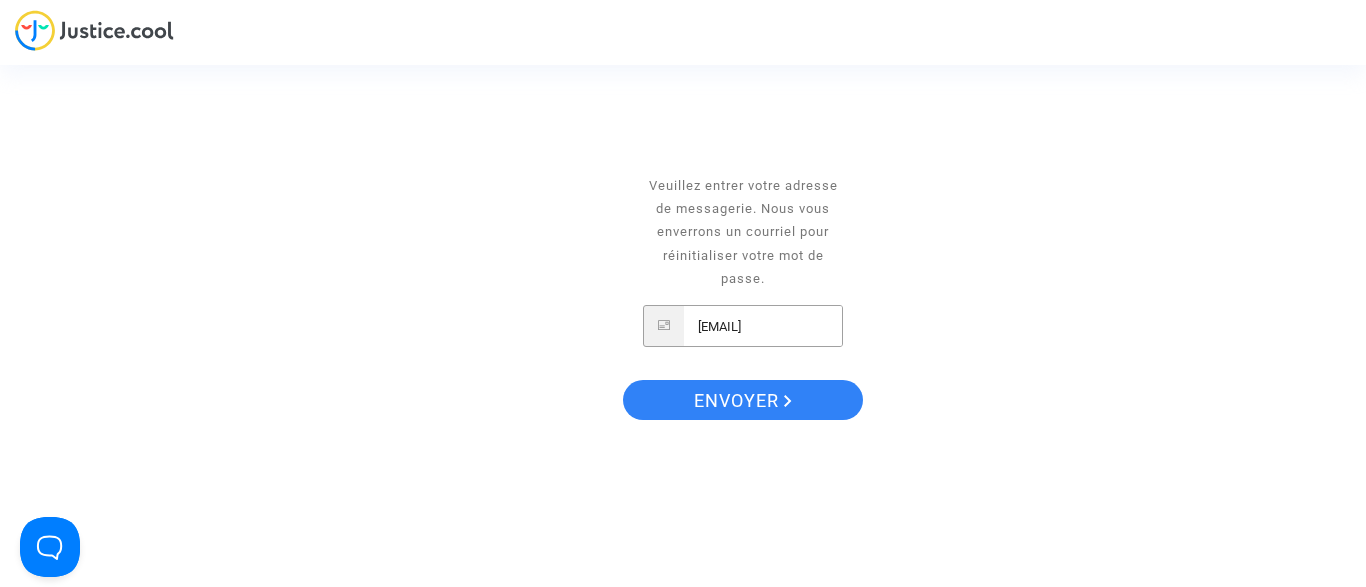 click on "[EMAIL]" at bounding box center (763, 326) 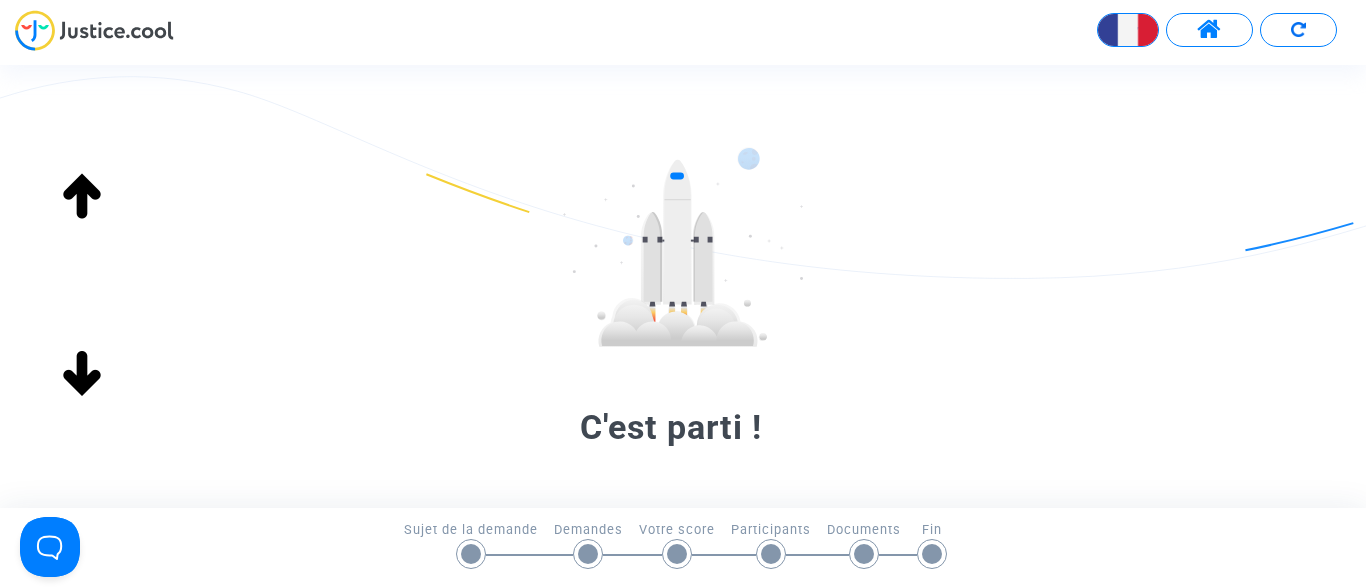 scroll, scrollTop: 0, scrollLeft: 0, axis: both 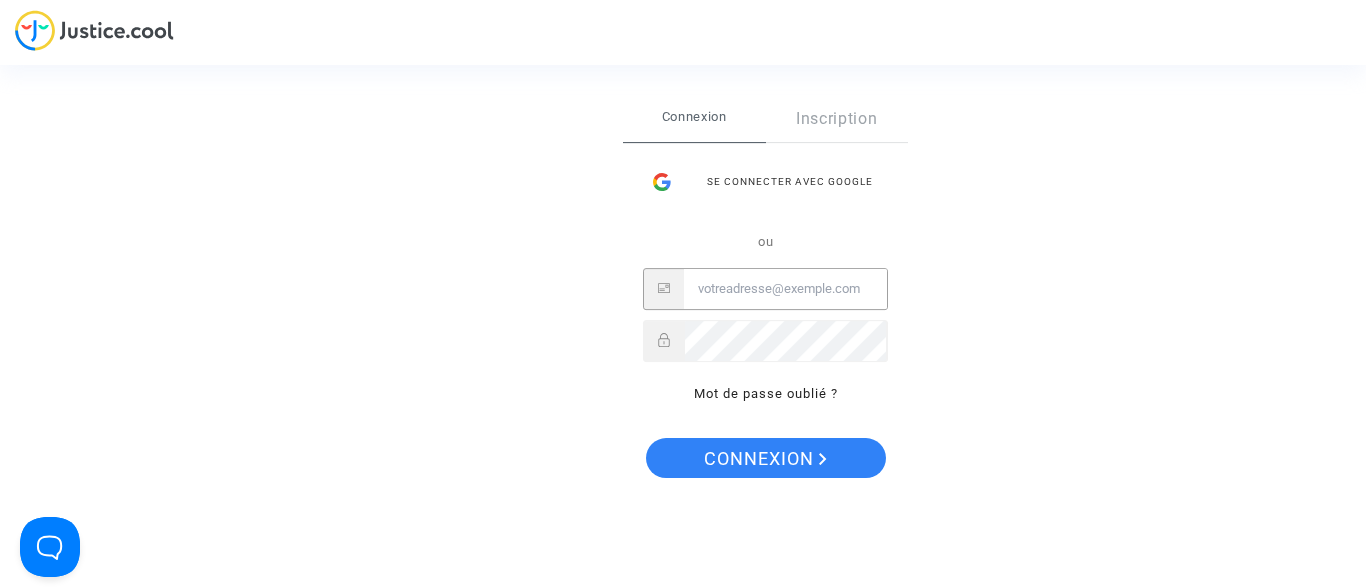 click at bounding box center [785, 289] 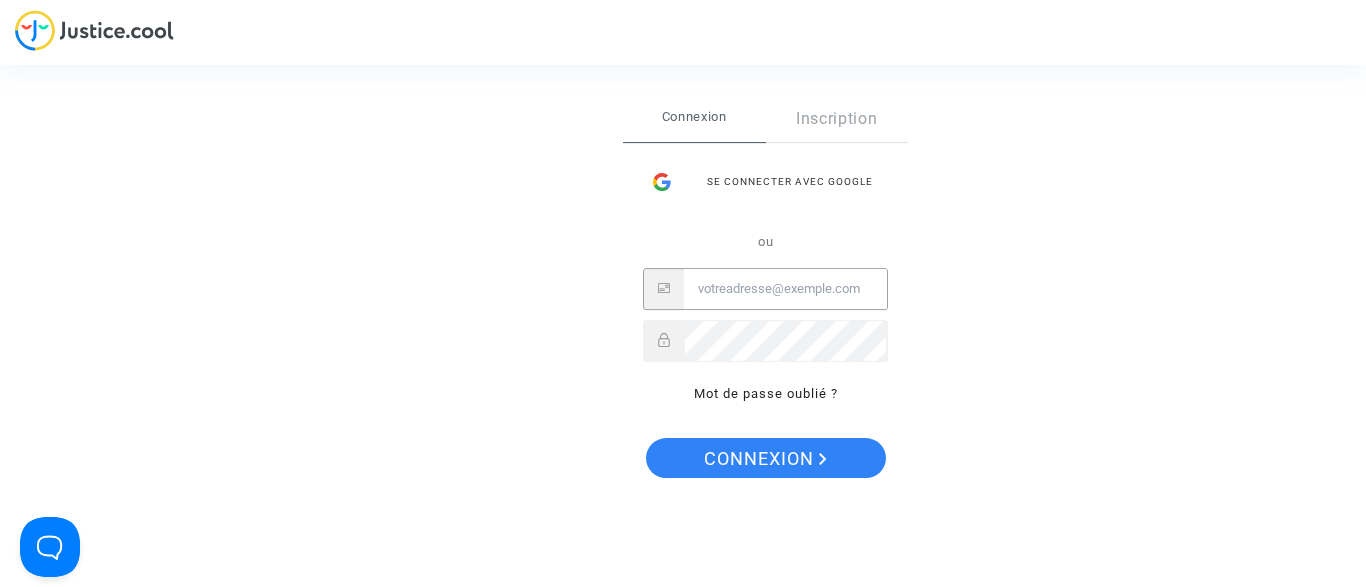 type on "d" 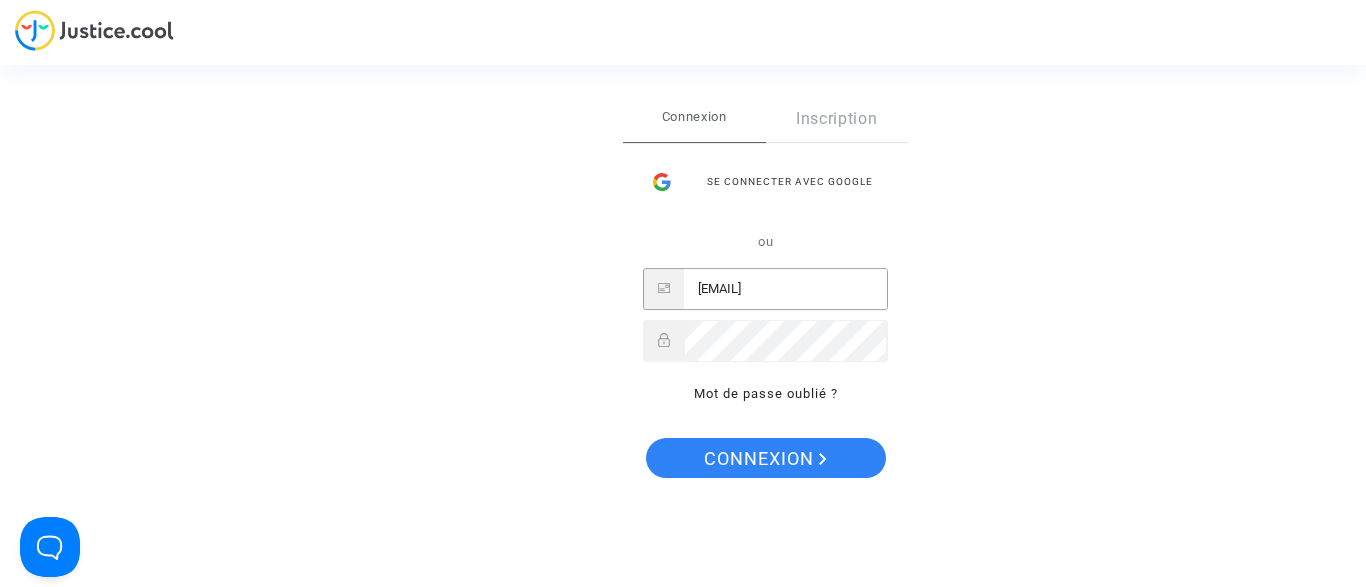 type on "[EMAIL]" 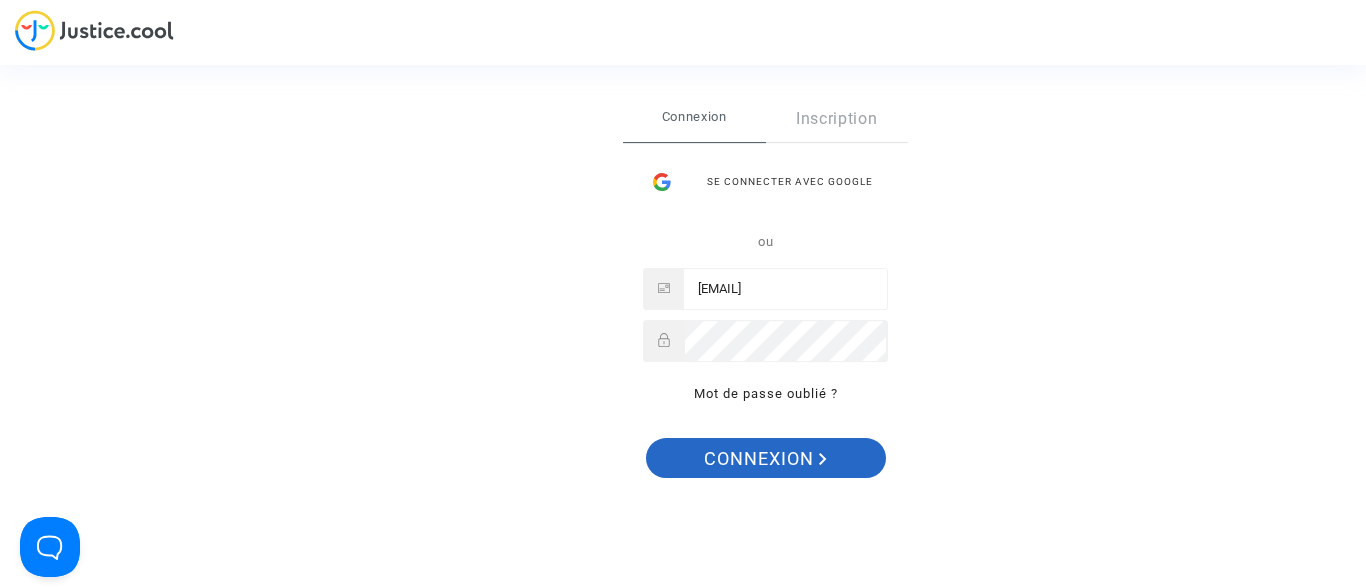 click on "Connexion" at bounding box center [765, 459] 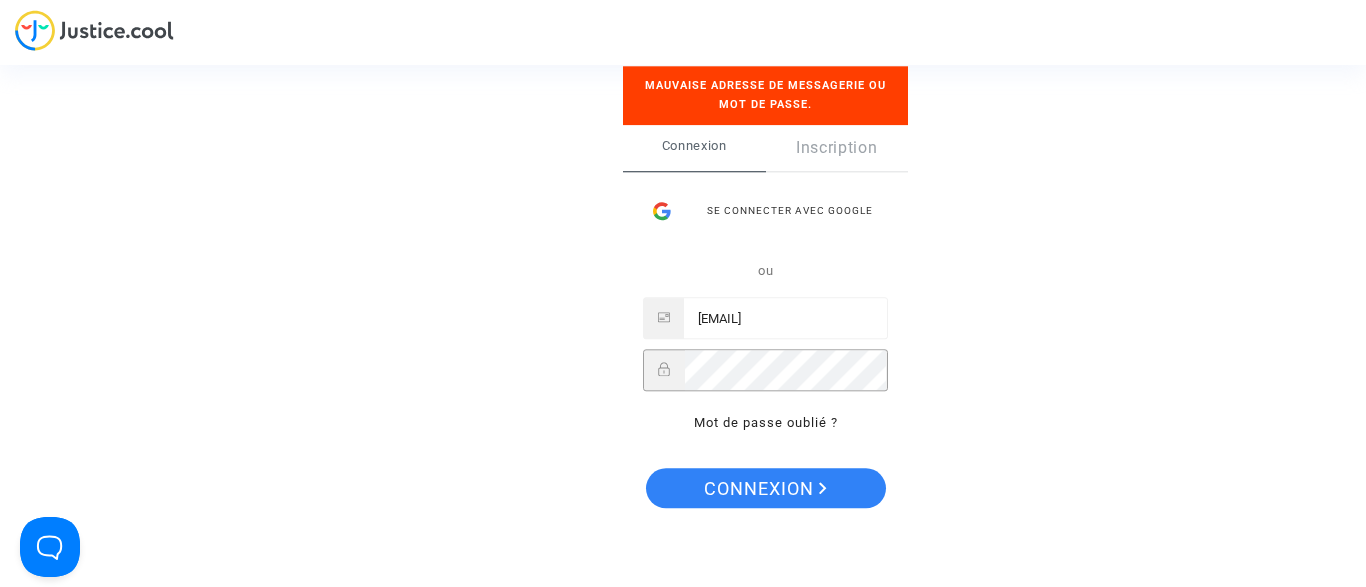 click on "Connexion" at bounding box center [766, 488] 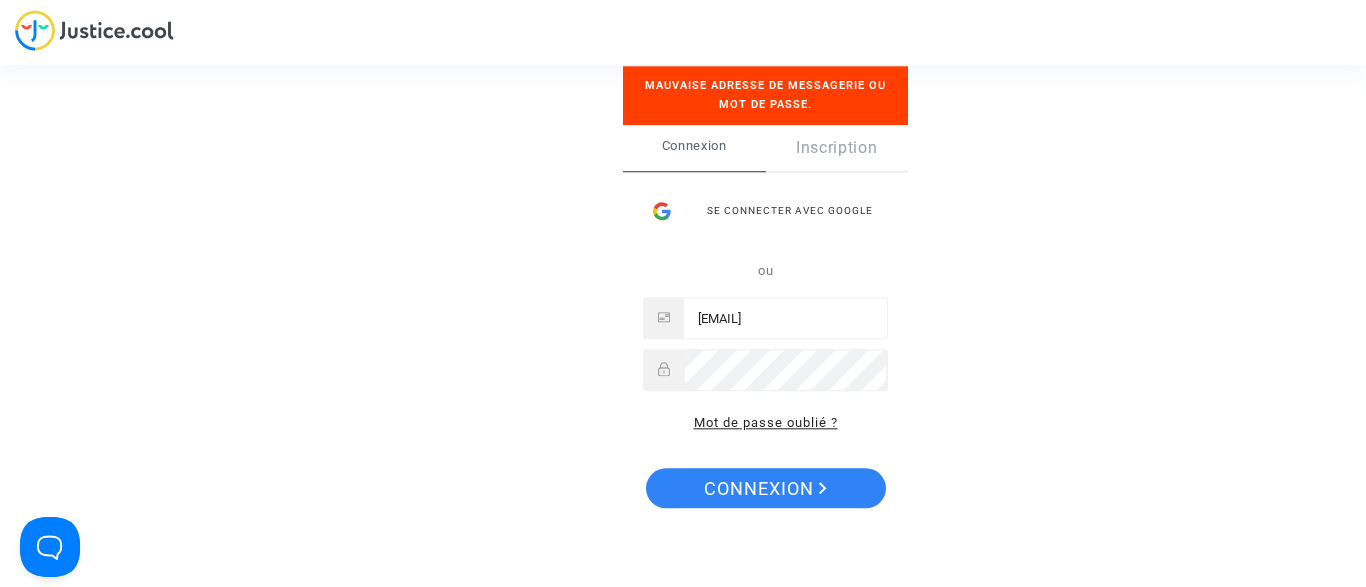 click on "Mot de passe oublié ?" at bounding box center (766, 423) 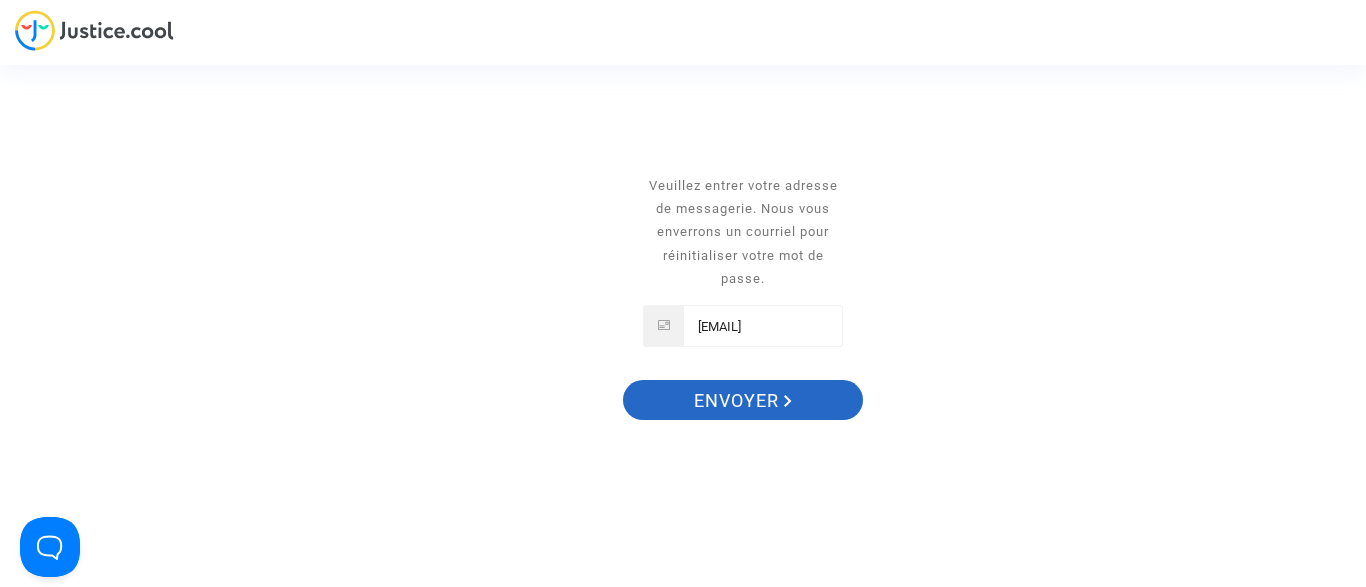 click on "Envoyer" at bounding box center (743, 401) 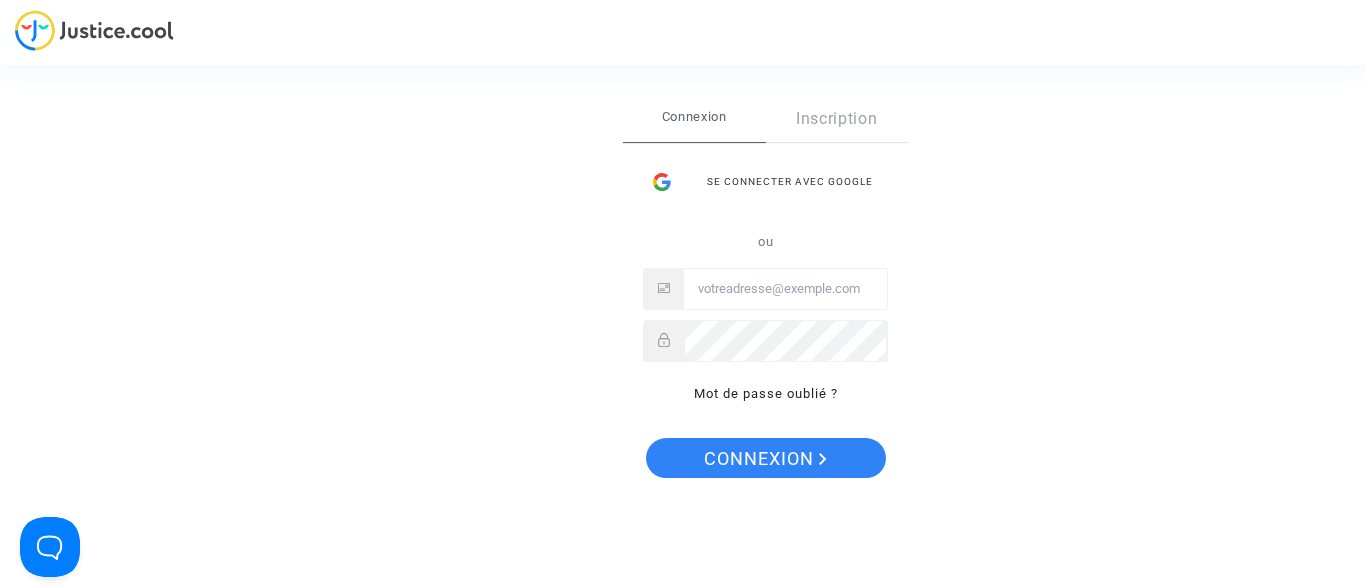 scroll, scrollTop: 0, scrollLeft: 0, axis: both 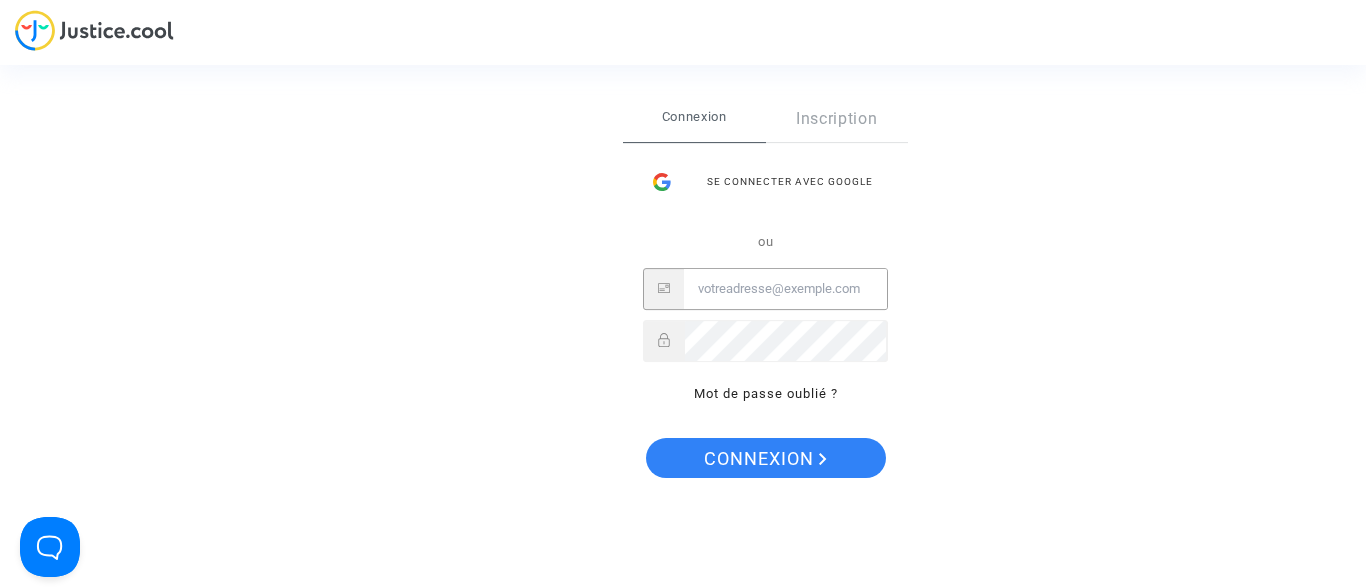 click at bounding box center [785, 289] 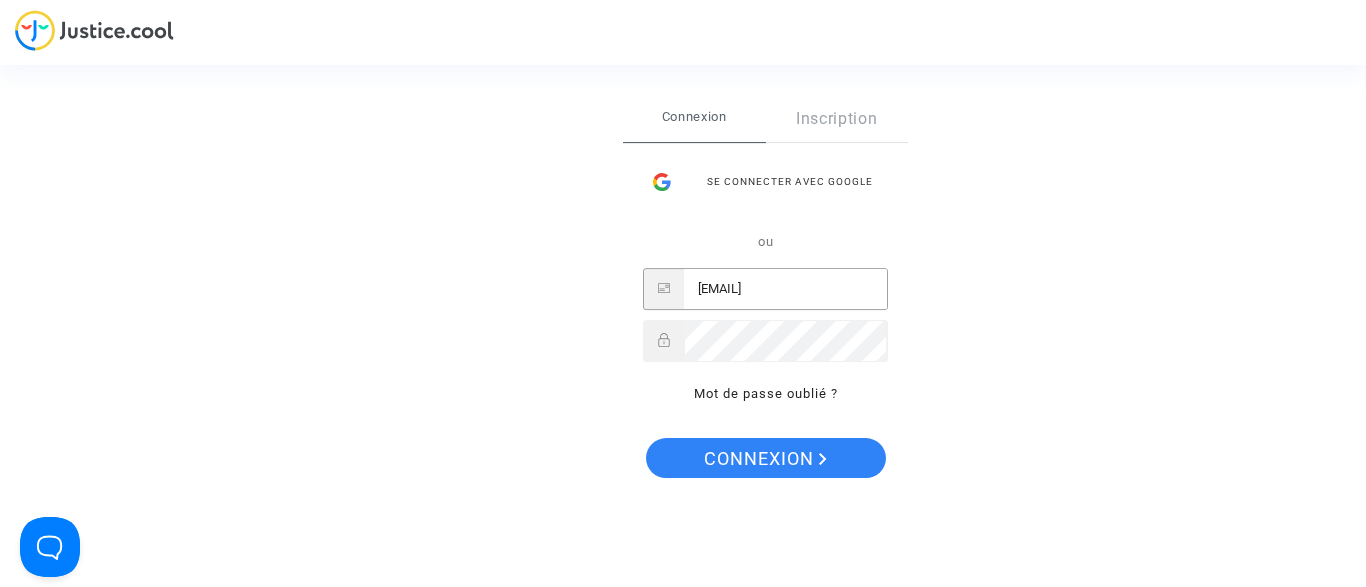 type on "[EMAIL]" 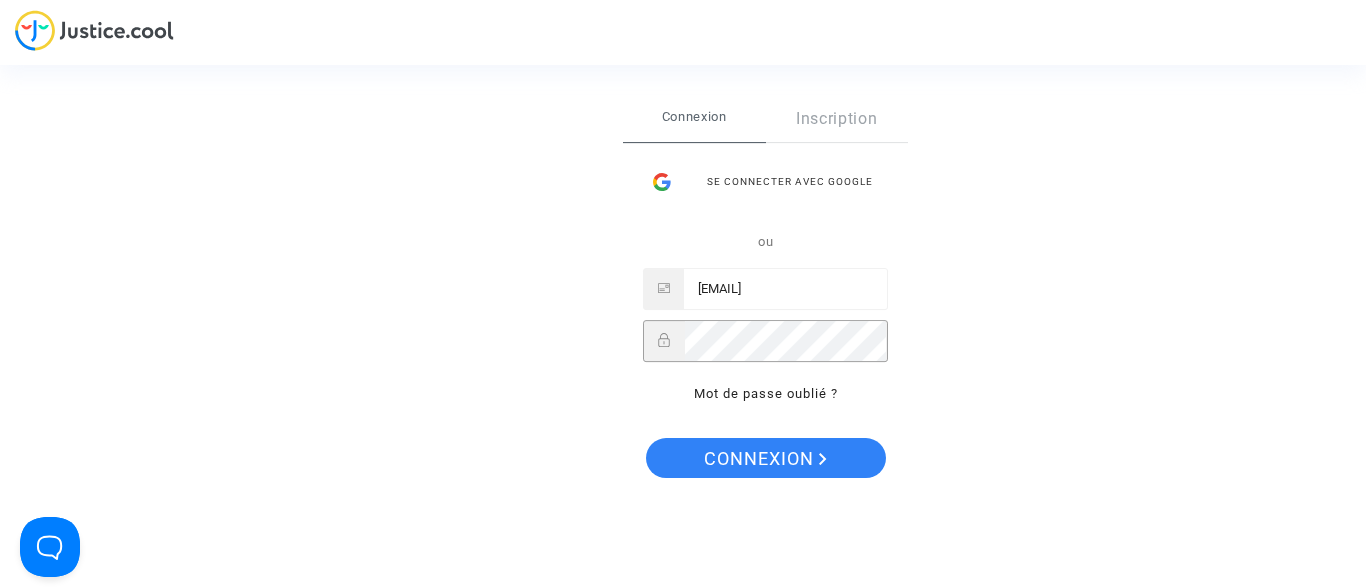 click on "Connexion" at bounding box center [766, 458] 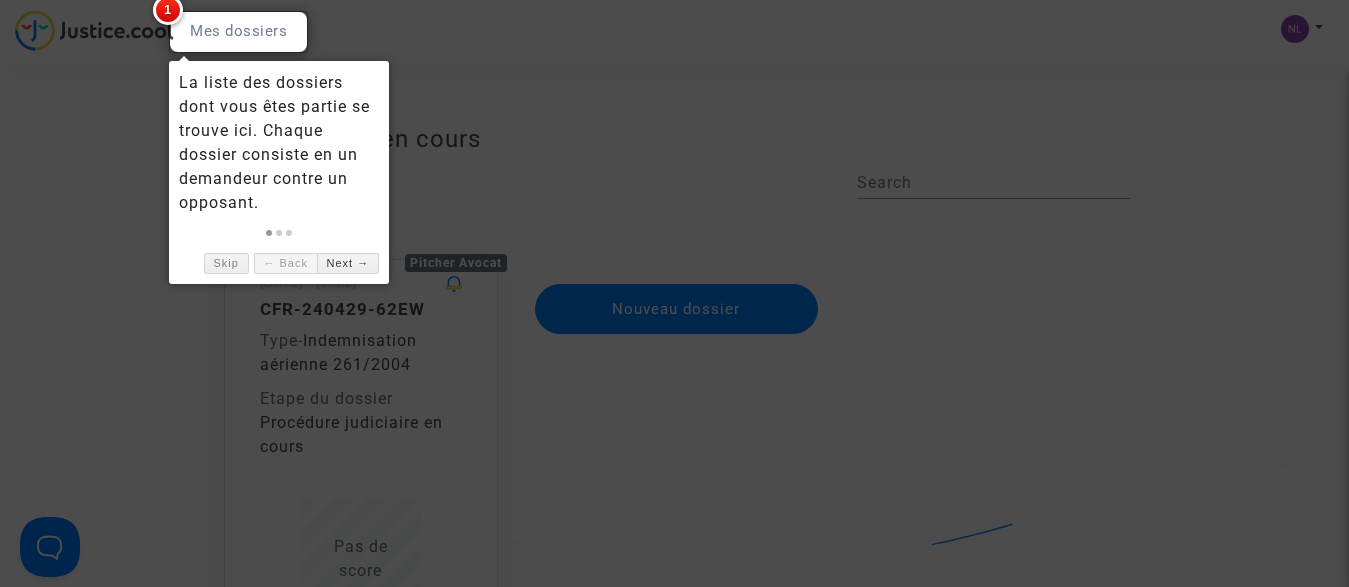 scroll, scrollTop: 0, scrollLeft: 0, axis: both 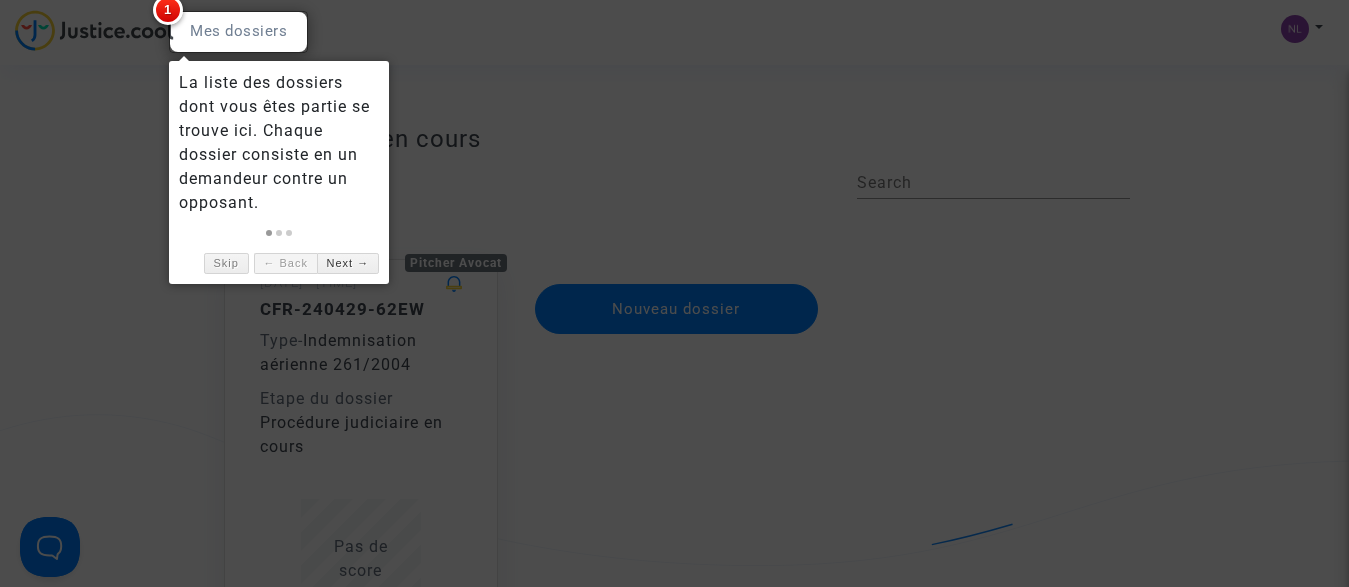 click at bounding box center (674, 293) 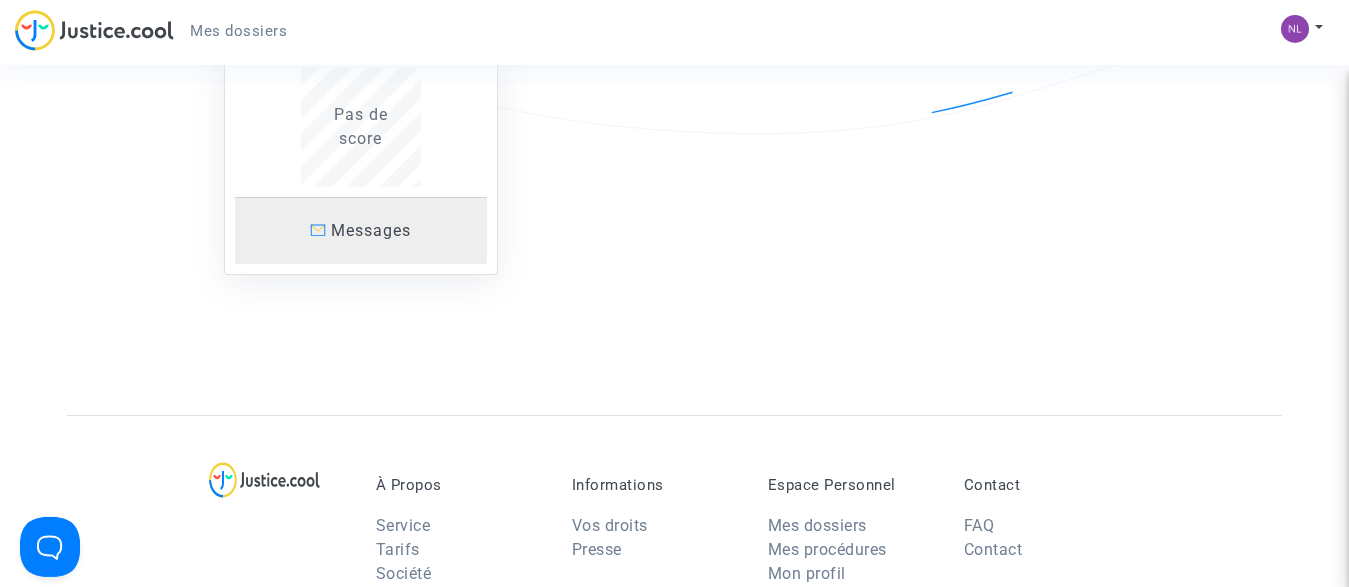 scroll, scrollTop: 408, scrollLeft: 0, axis: vertical 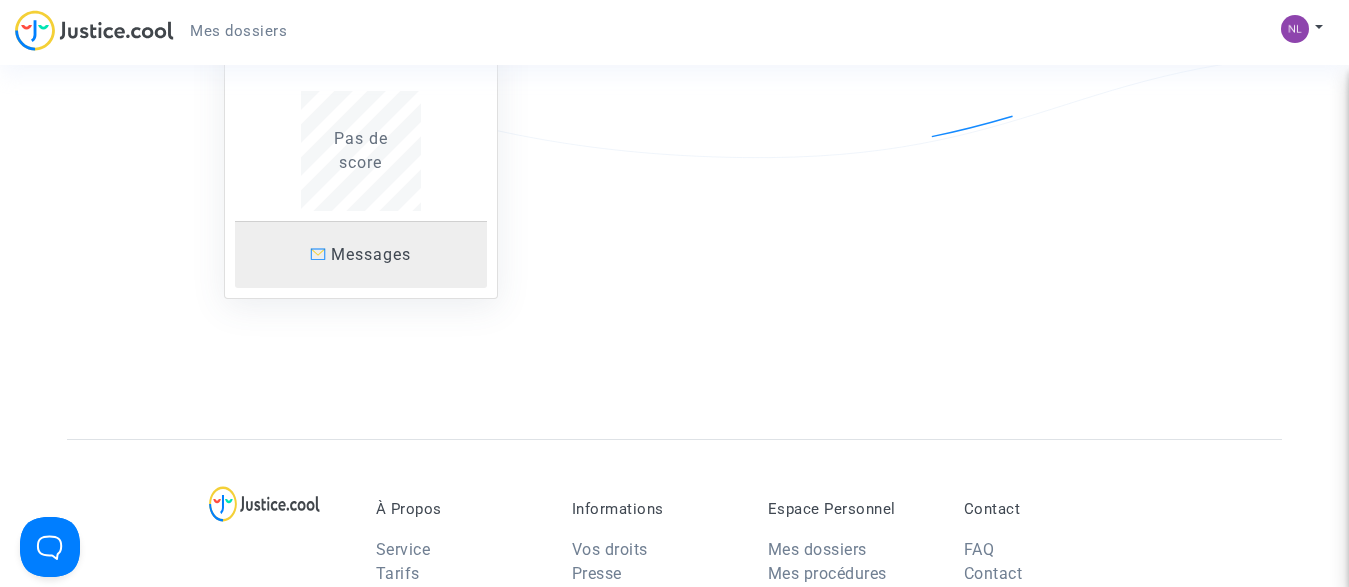 click on "Messages" 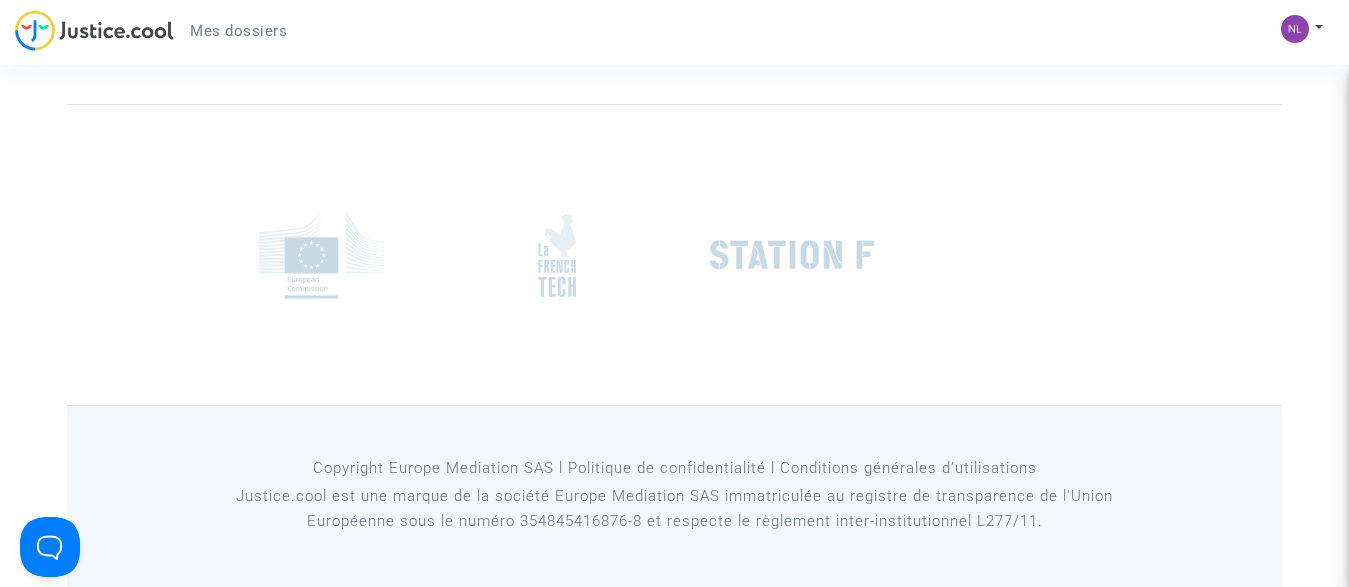 scroll, scrollTop: 147, scrollLeft: 0, axis: vertical 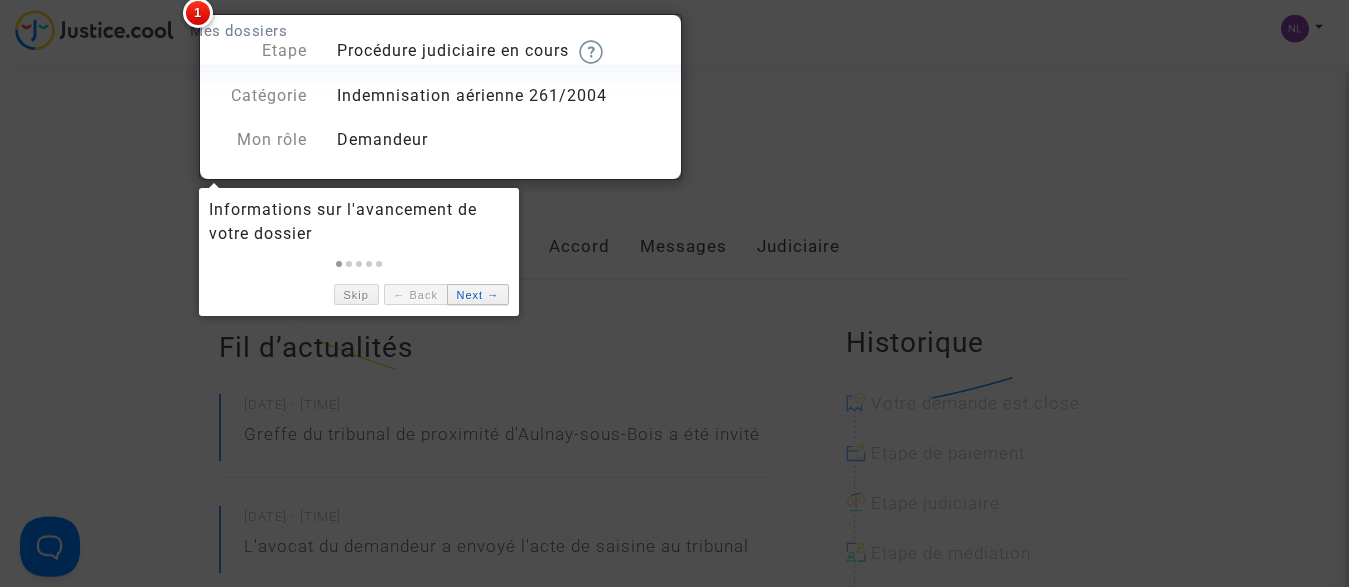 click on "Next →" at bounding box center [478, 294] 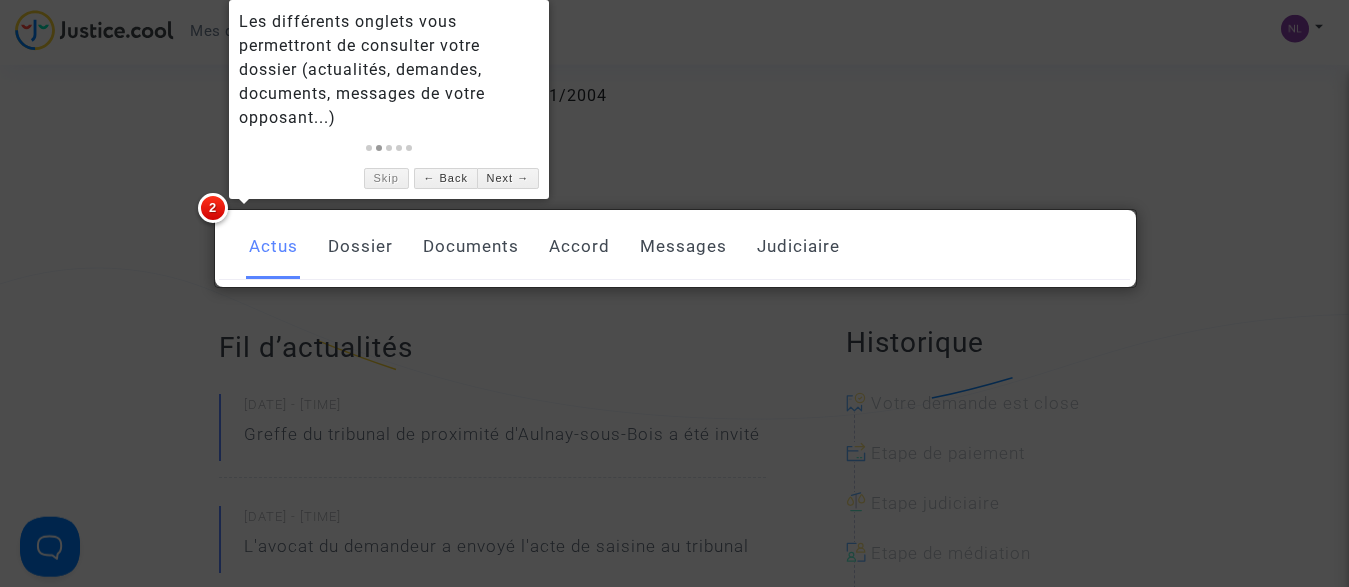 click on "Actus" 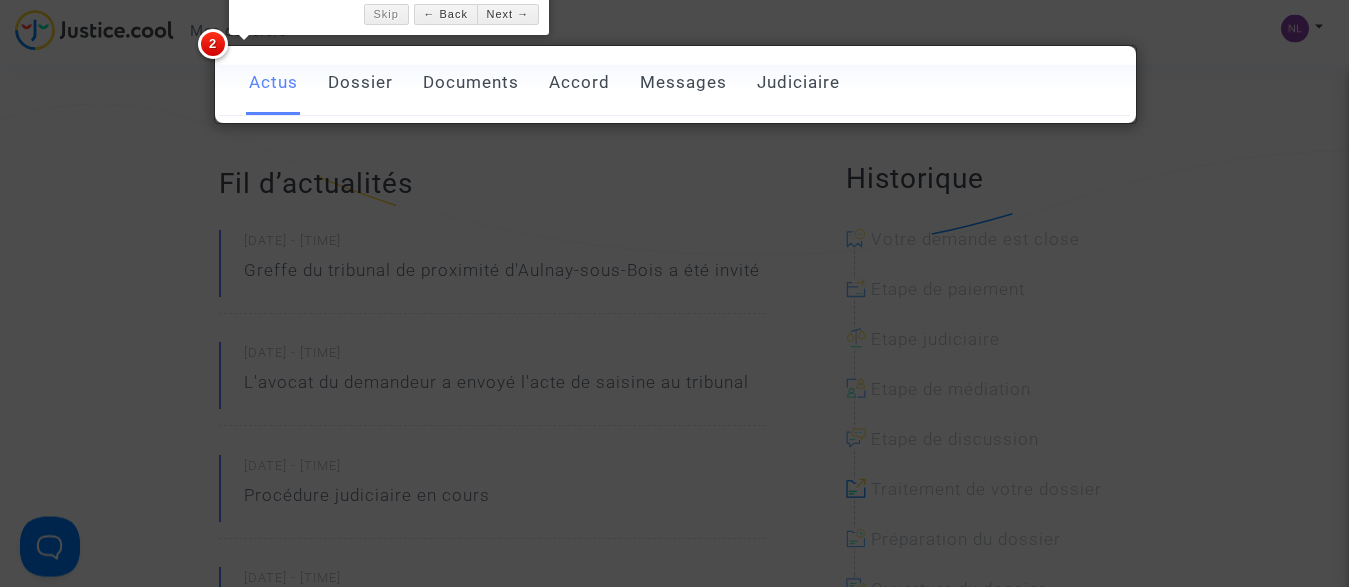 scroll, scrollTop: 351, scrollLeft: 0, axis: vertical 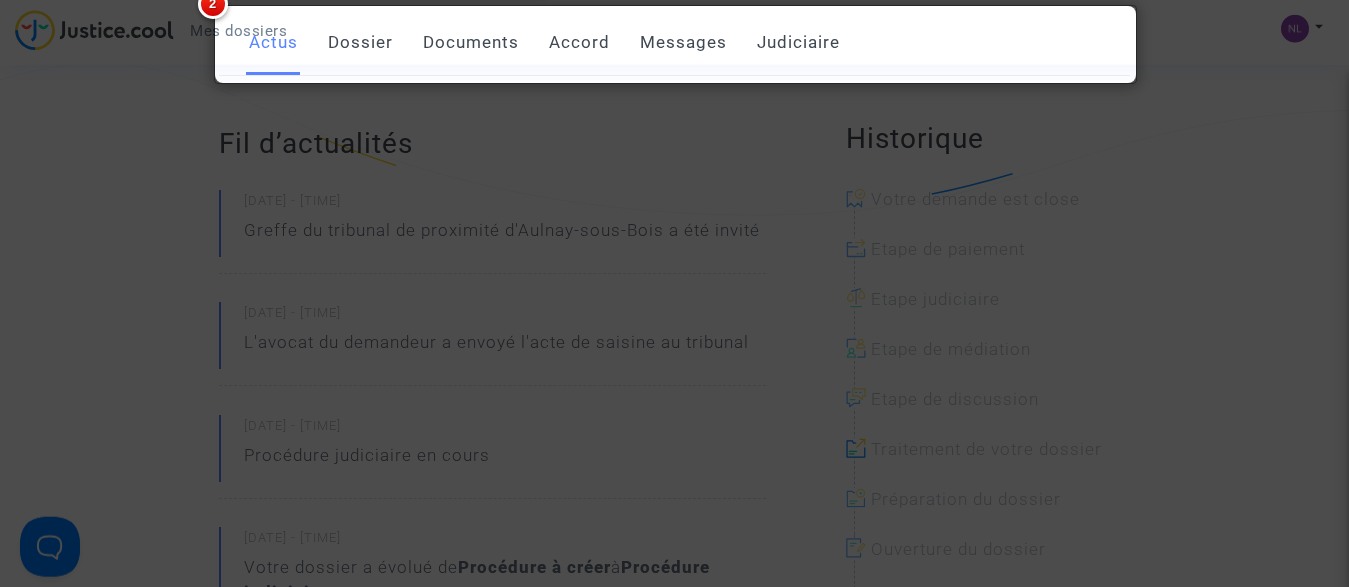 click at bounding box center (674, 293) 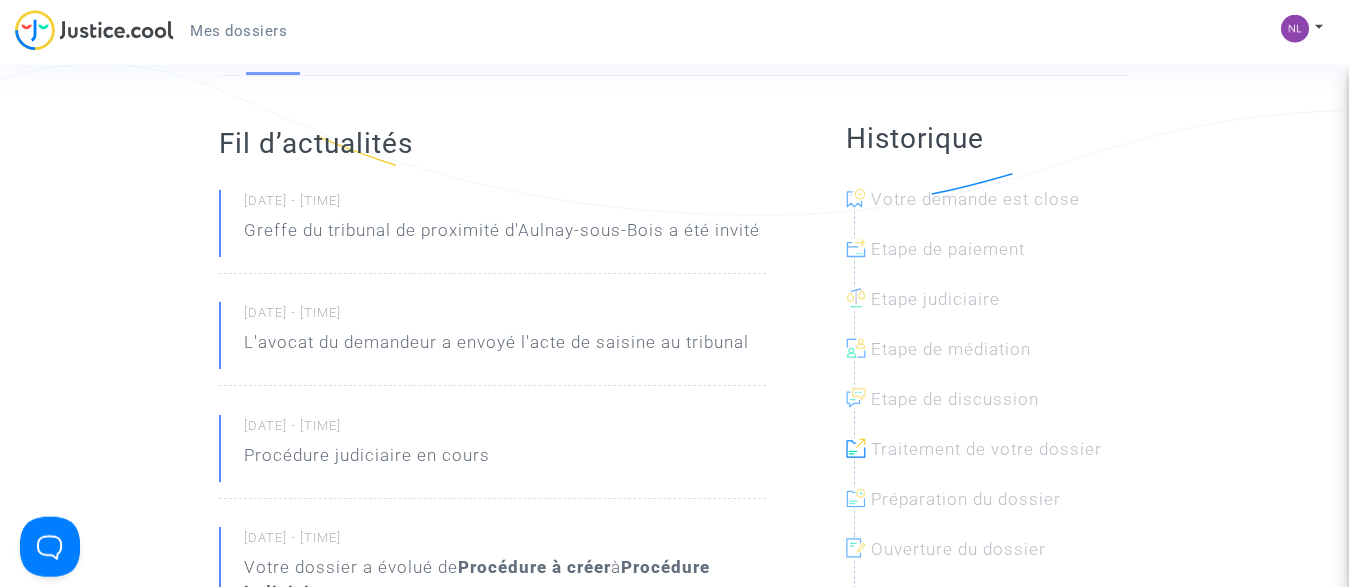 scroll, scrollTop: 249, scrollLeft: 0, axis: vertical 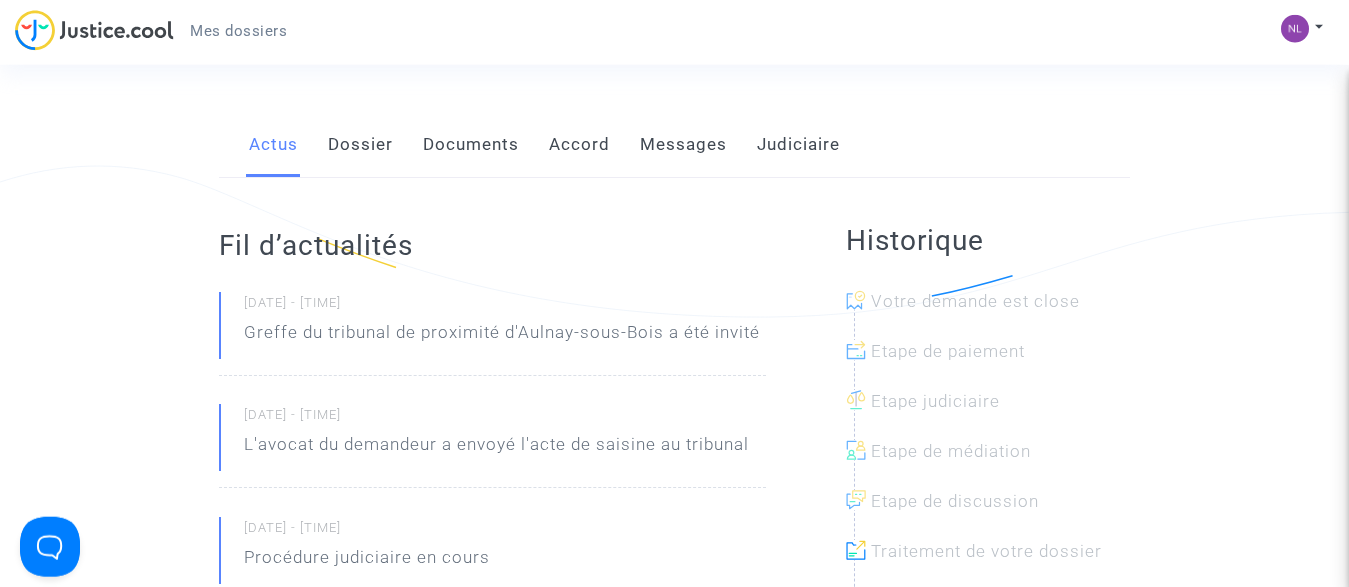 click on "Dossier" 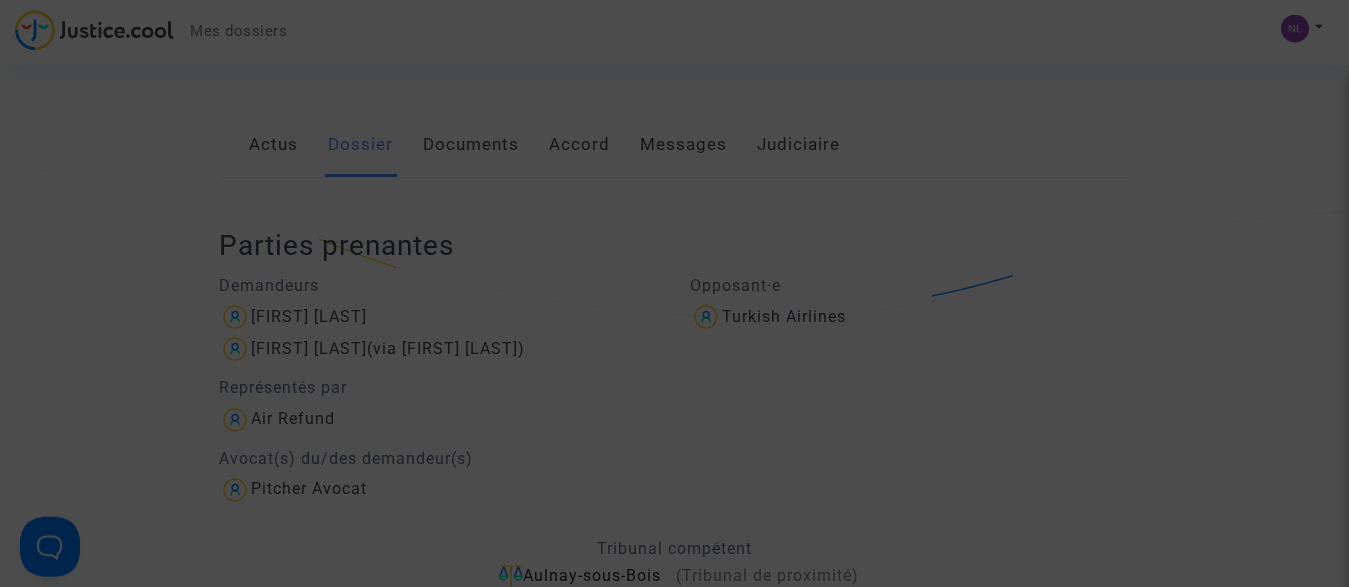 click at bounding box center (674, 293) 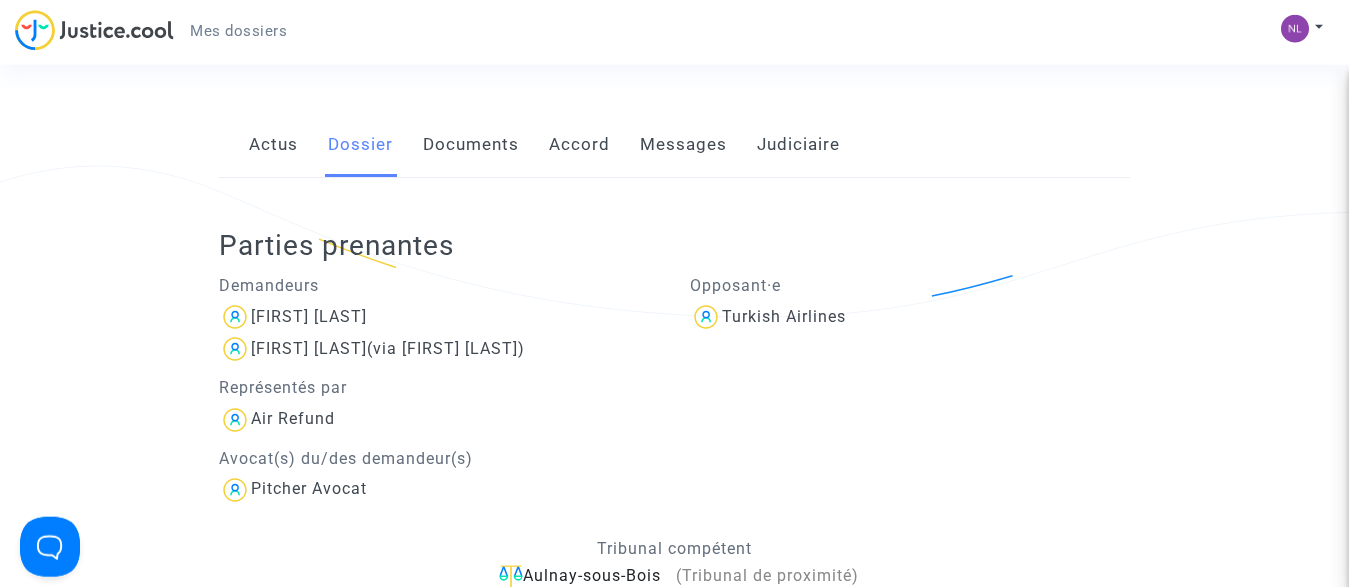 click on "Documents" 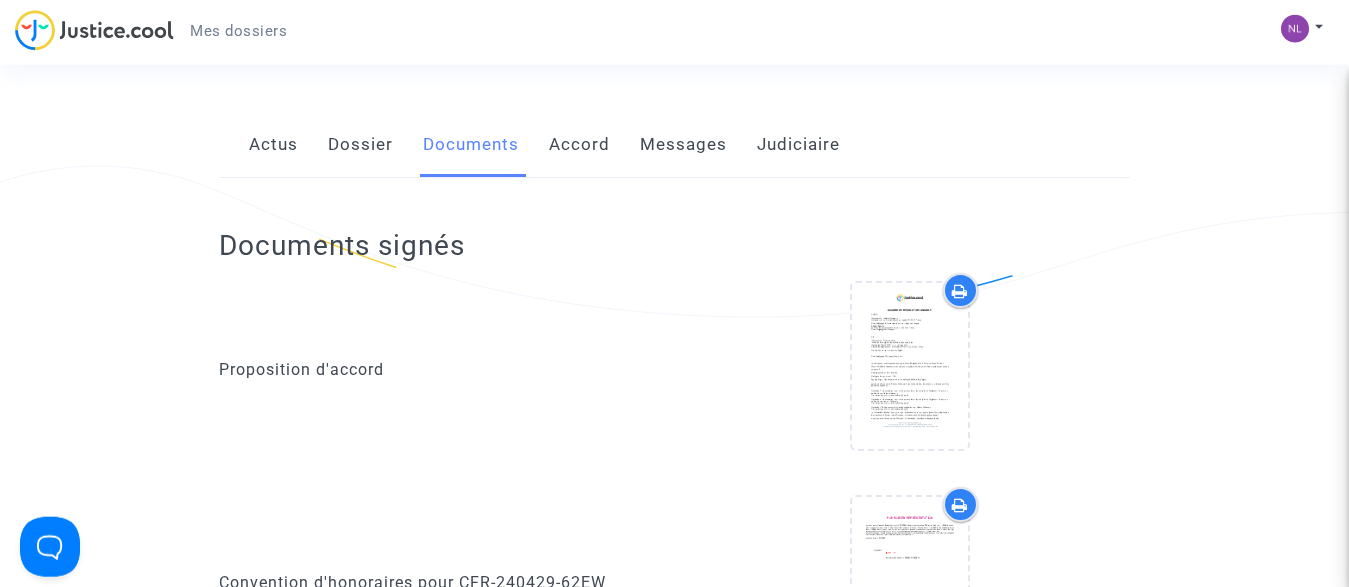 scroll, scrollTop: 1812, scrollLeft: 0, axis: vertical 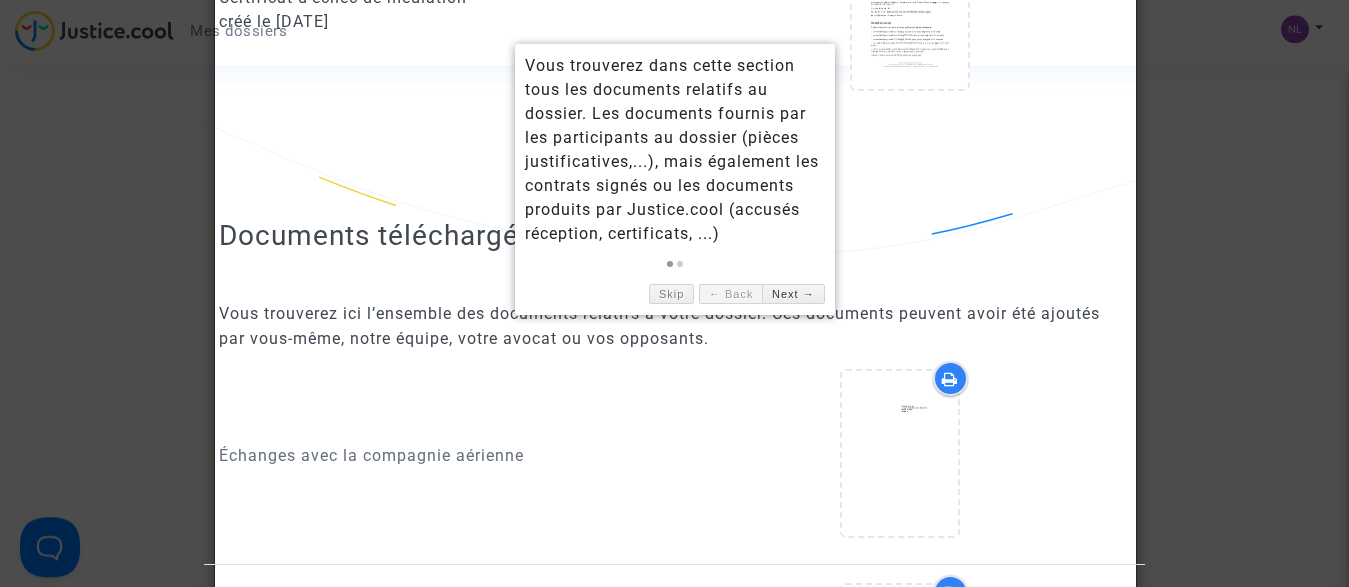 click 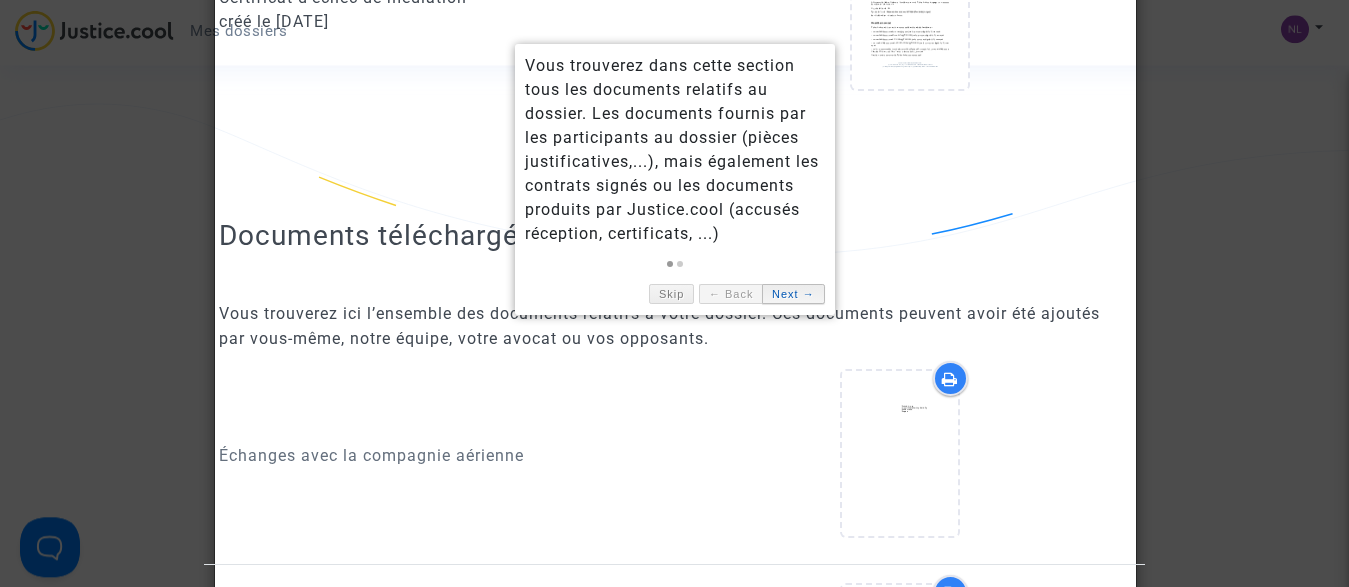 click on "Next →" at bounding box center [793, 294] 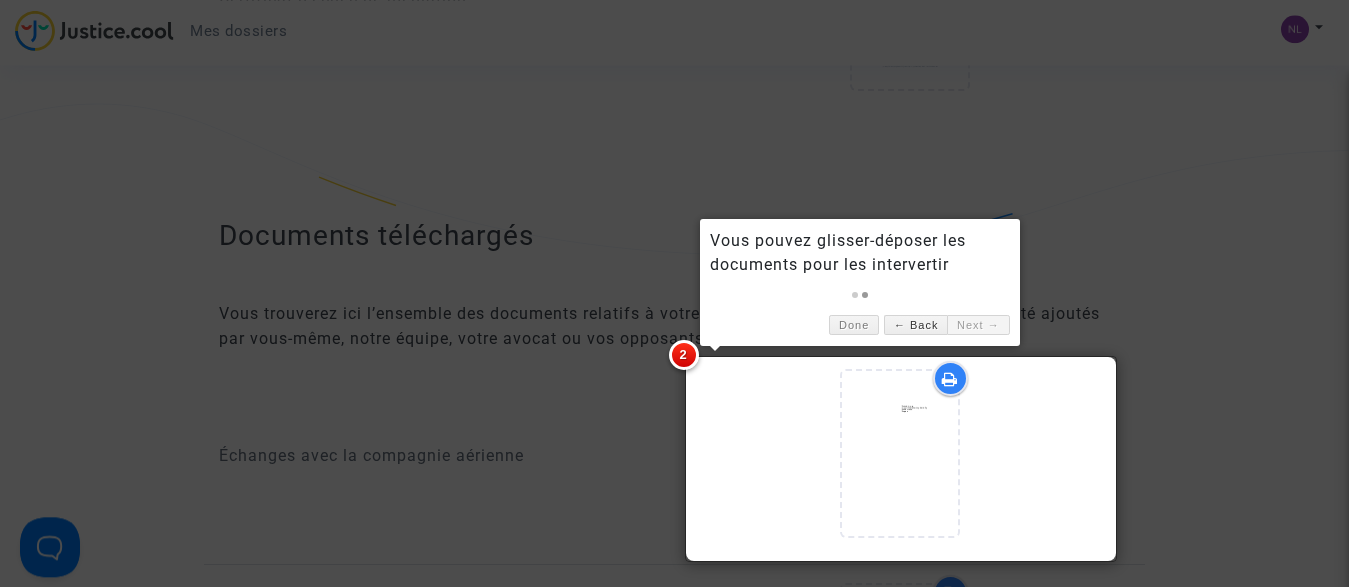 drag, startPoint x: 610, startPoint y: 316, endPoint x: 504, endPoint y: 301, distance: 107.05606 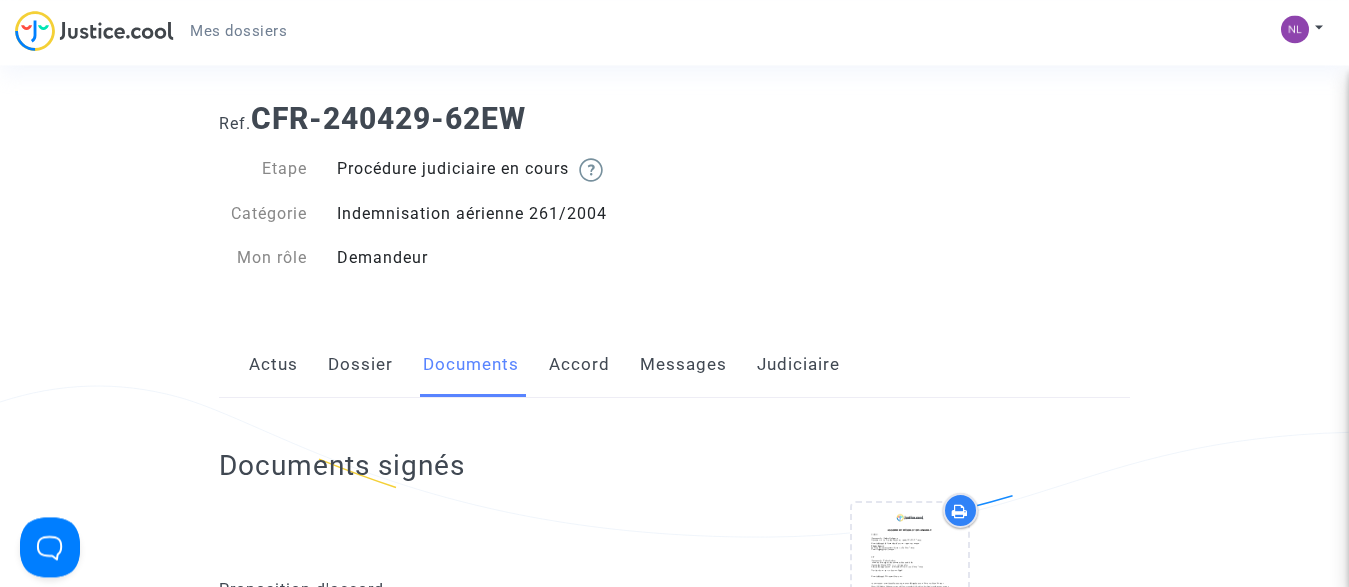 scroll, scrollTop: 0, scrollLeft: 0, axis: both 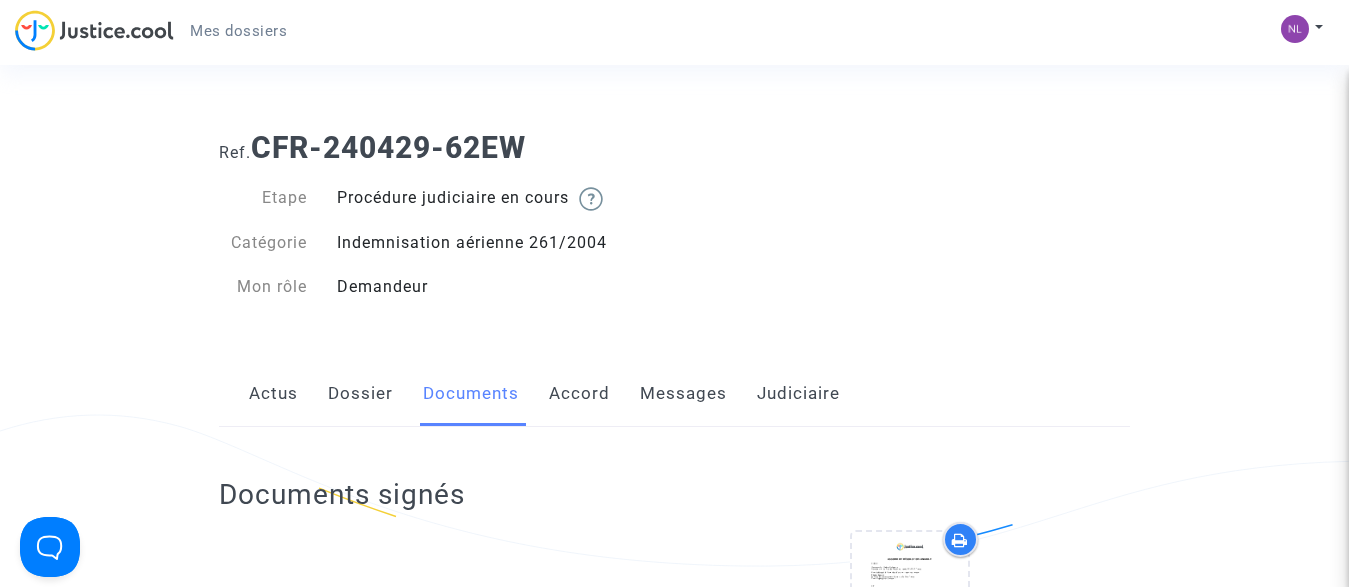 click on "Mes dossiers" at bounding box center [238, 31] 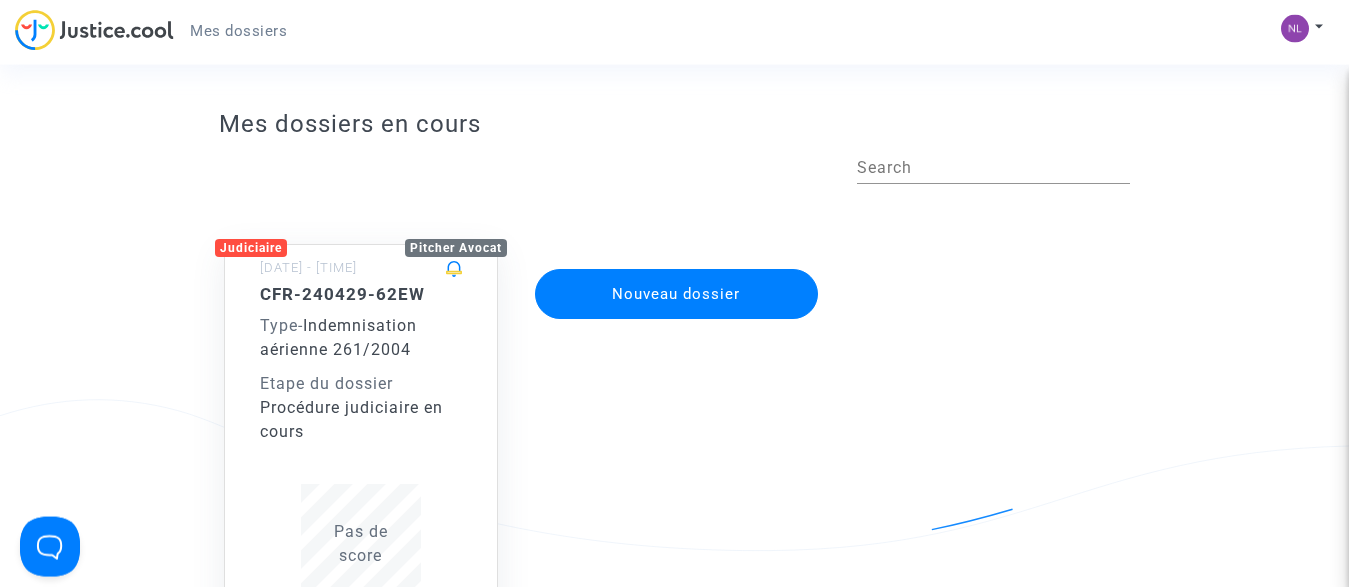 scroll, scrollTop: 0, scrollLeft: 0, axis: both 